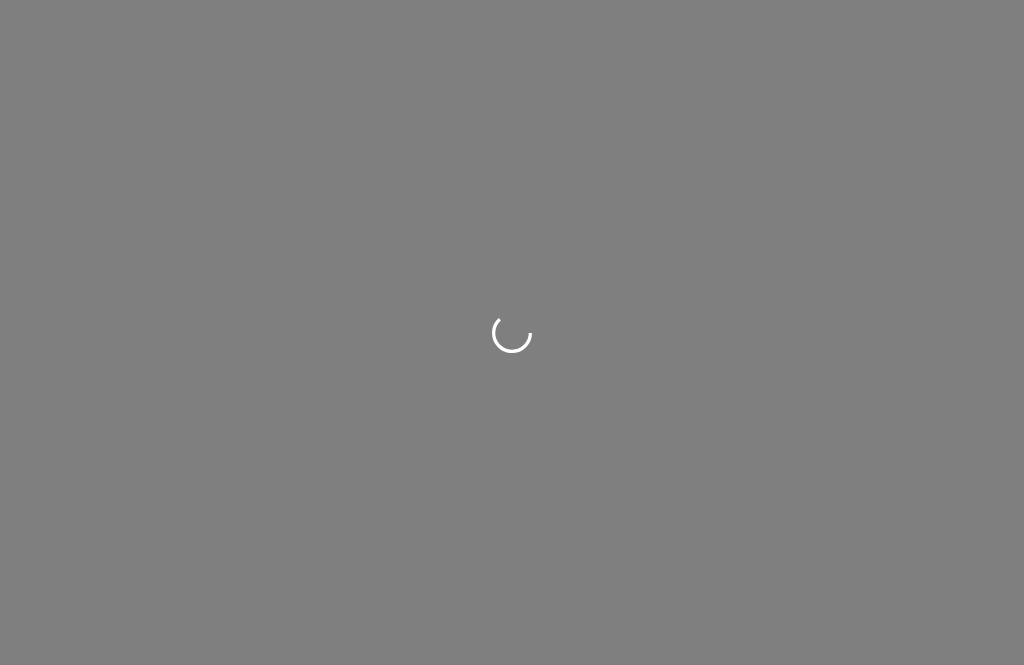 scroll, scrollTop: 0, scrollLeft: 0, axis: both 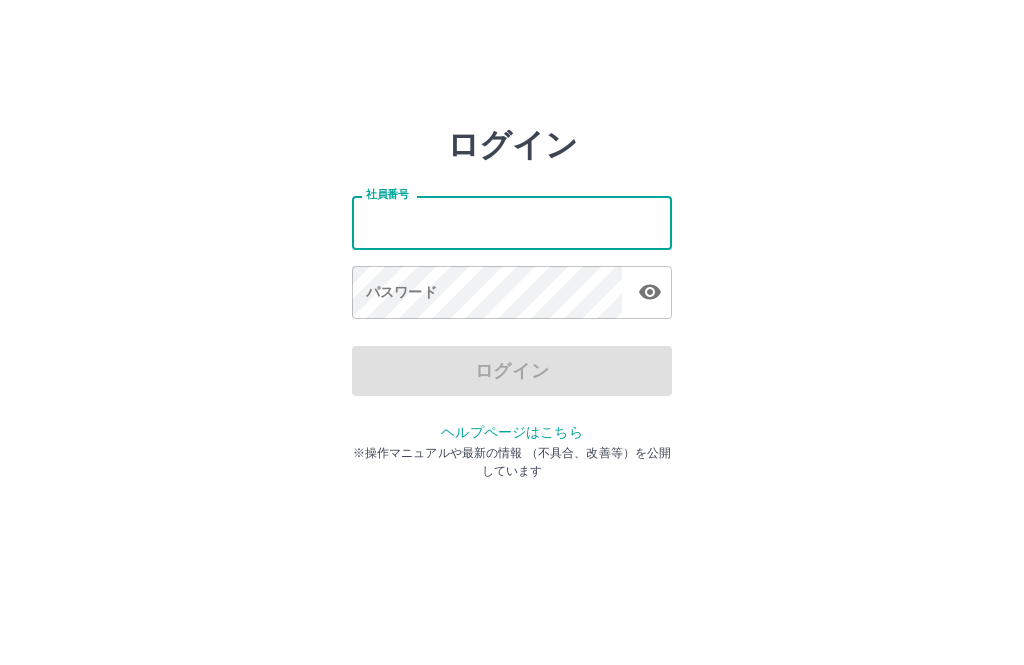 type on "*******" 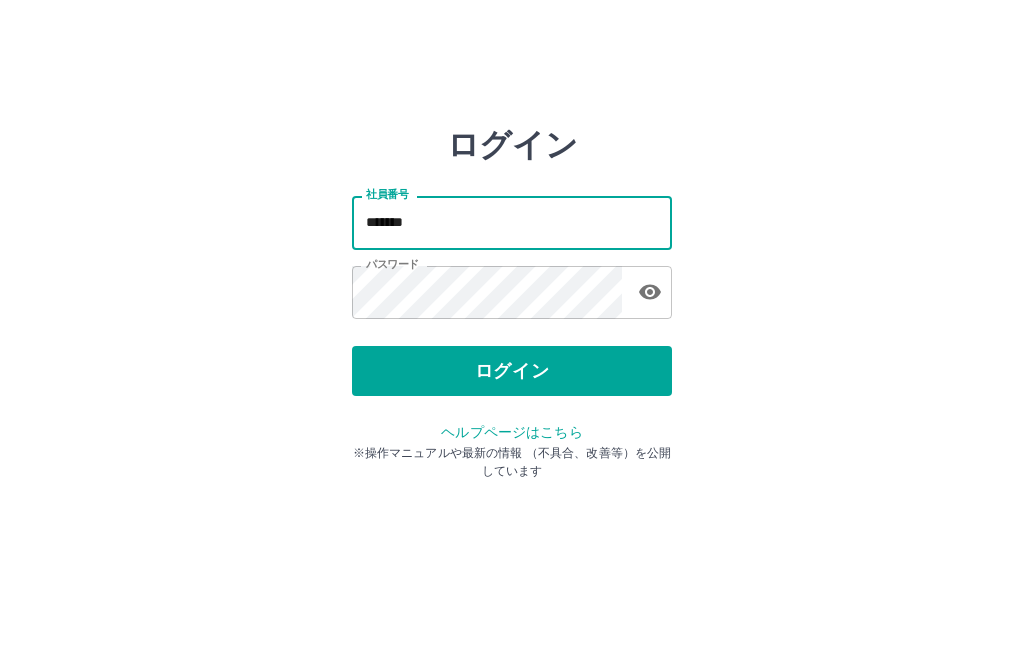 click on "ログイン" at bounding box center (512, 371) 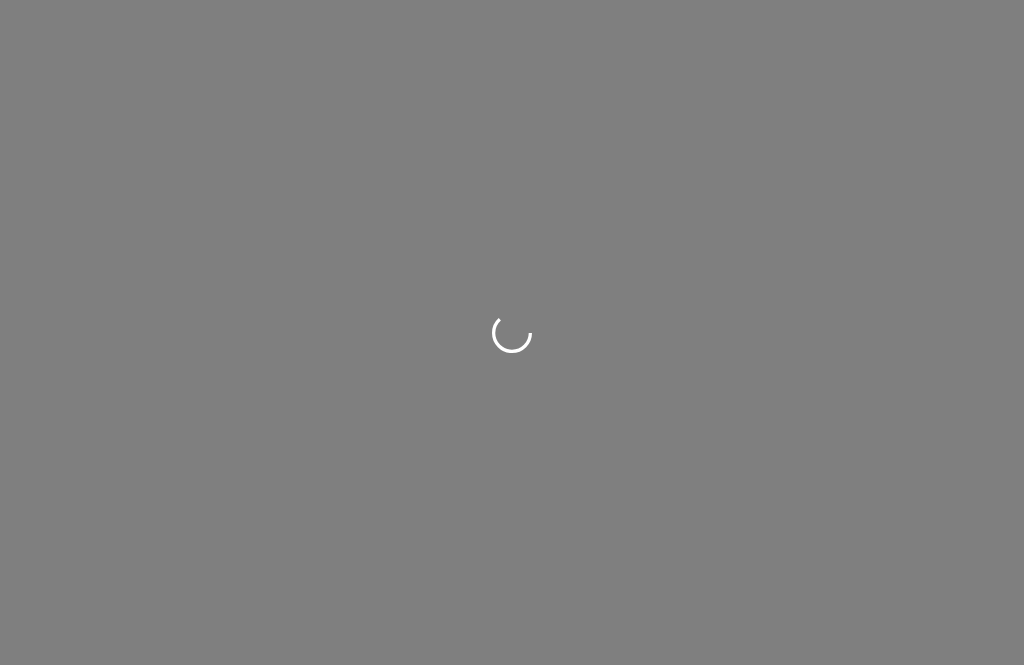 scroll, scrollTop: 0, scrollLeft: 0, axis: both 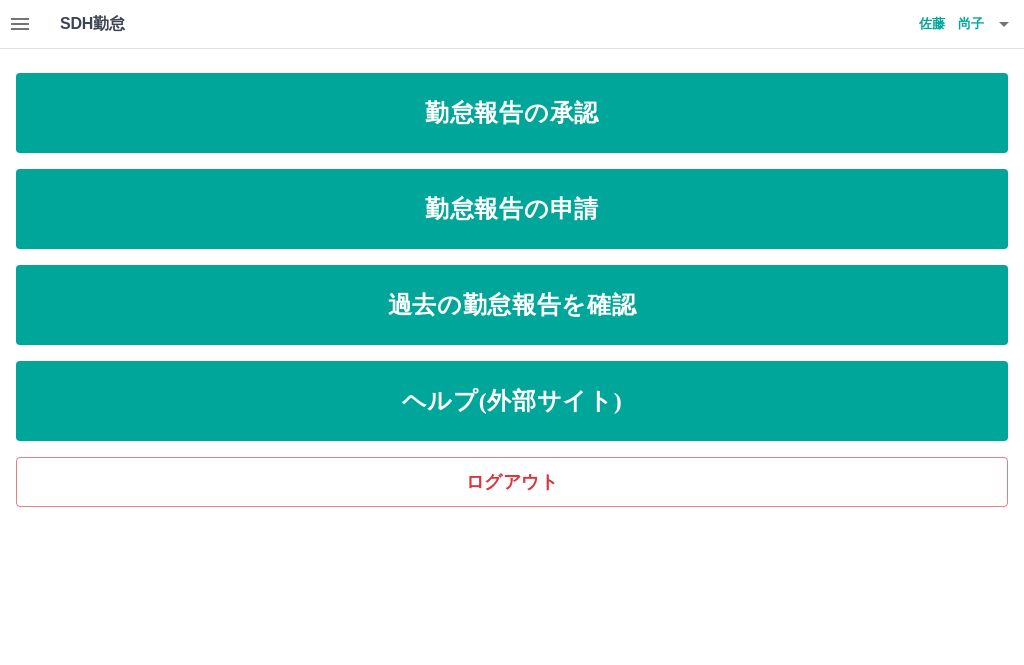 click on "勤怠報告の承認" at bounding box center (512, 113) 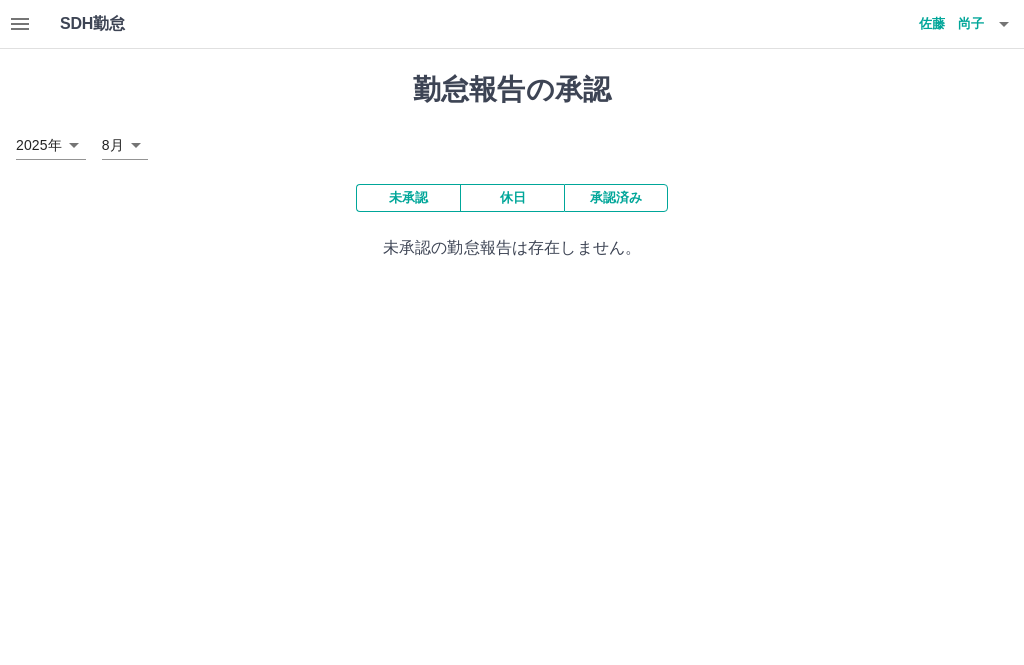 click on "SDH勤怠 佐藤　尚子 勤怠報告の承認 2025年 **** 8月 * 未承認 休日 承認済み 未承認の勤怠報告は存在しません。 SDH勤怠" at bounding box center [512, 142] 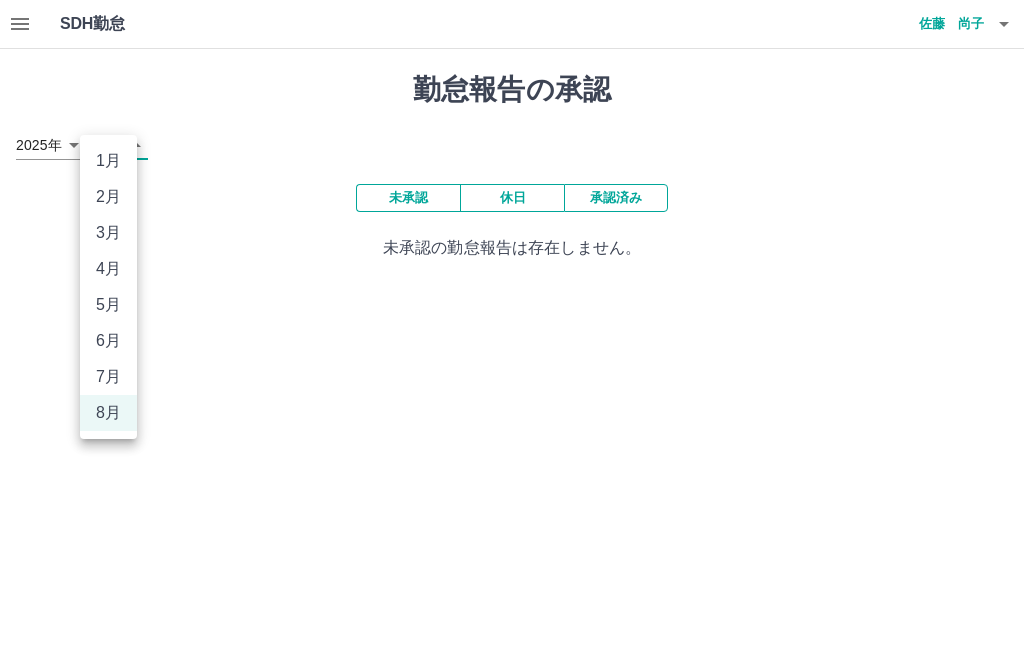 click on "7月" at bounding box center (108, 377) 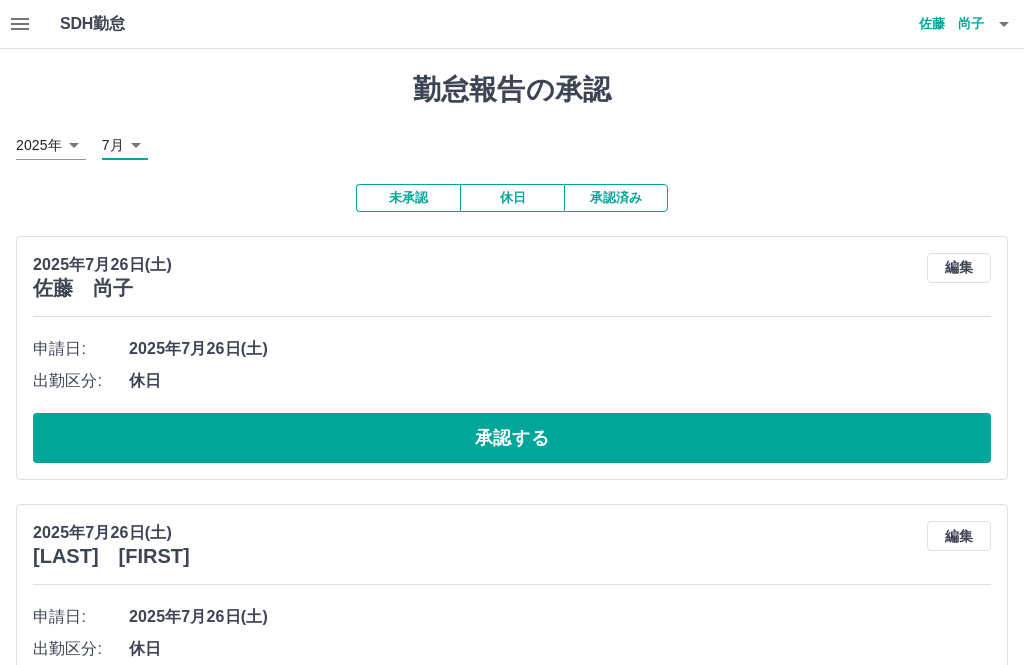 click on "承認する" at bounding box center [512, 438] 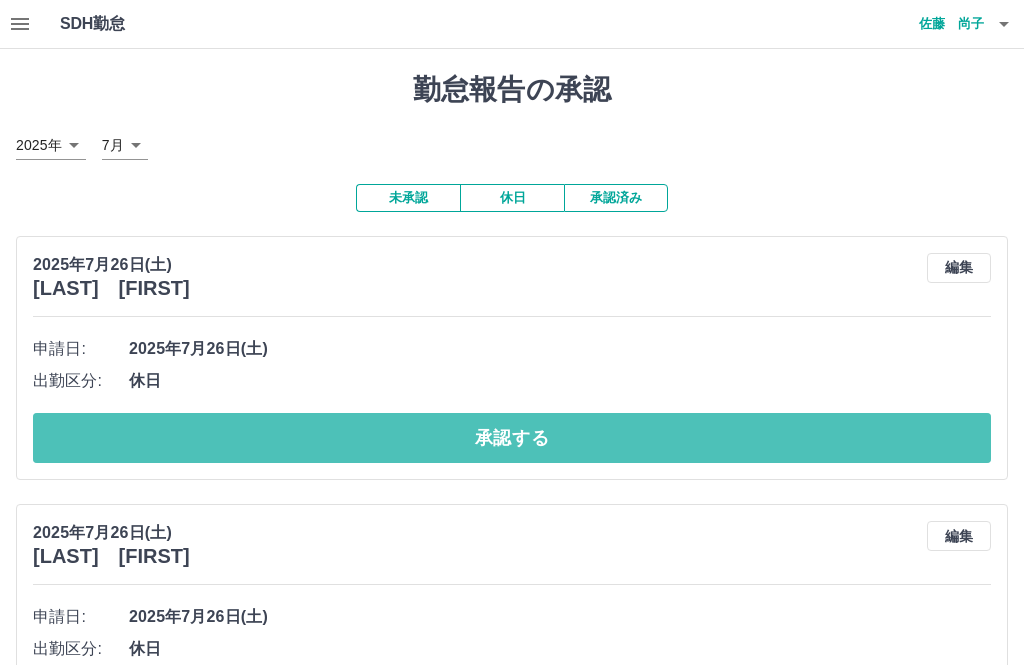 click on "承認する" at bounding box center [512, 438] 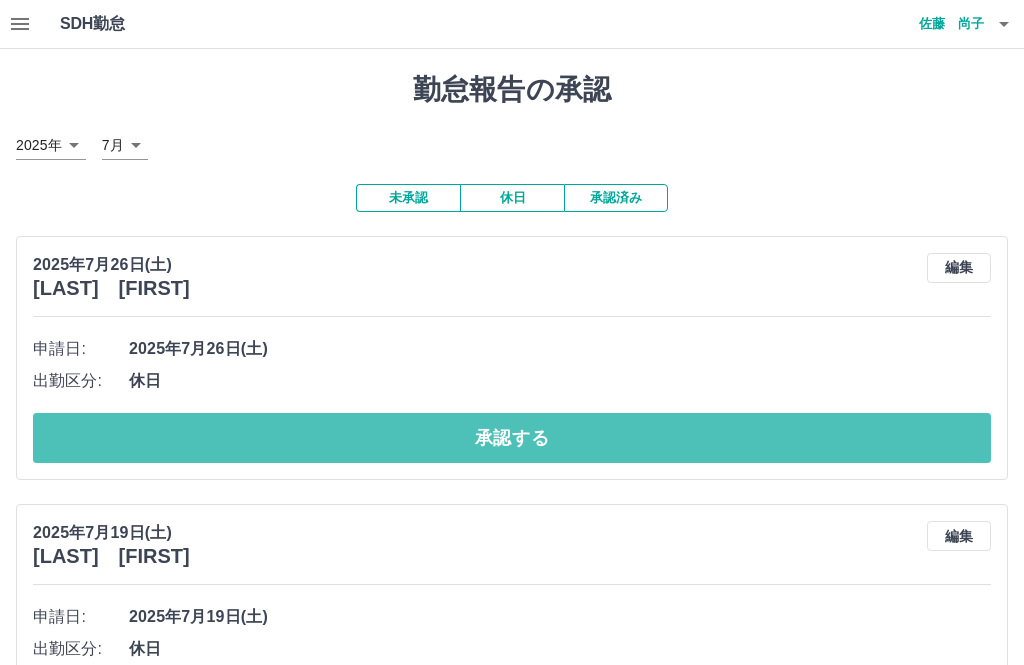 click on "承認する" at bounding box center [512, 438] 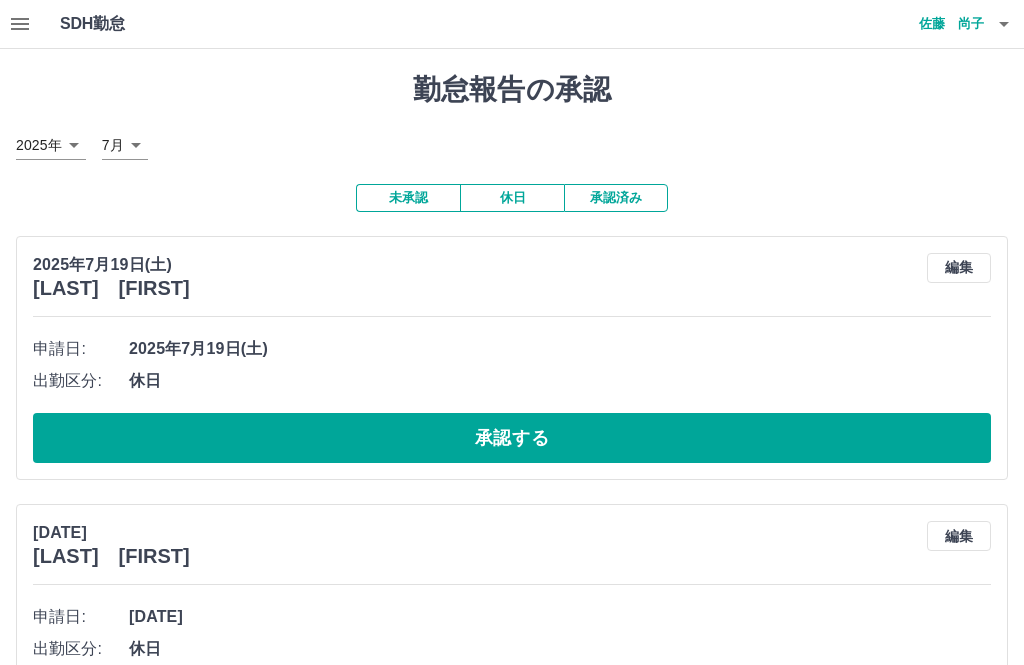 click on "SDH勤怠 佐藤　尚子 閉じる 勤怠報告の承認 2025年 **** 7月 * 未承認 休日 承認済み 2025年7月19日(土) 小林　玲子 編集 申請日: 2025年7月19日(土) 出勤区分: 休日 承認する 2025年7月18日(金) 小林　玲子 編集 申請日: 2025年7月18日(金) 出勤区分: 休日 承認する 2025年7月17日(木) 小林　玲子 編集 申請日: 2025年7月17日(木) 出勤区分: 休日 承認する 2025年7月16日(水) 小林　玲子 編集 申請日: 2025年7月16日(水) 出勤区分: 休日 承認する 2025年7月15日(火) 小林　玲子 編集 申請日: 2025年7月15日(火) 出勤区分: 休日 承認する 2025年7月14日(月) 小林　玲子 編集 申請日: 2025年7月14日(月) 出勤区分: 休日 承認する 2025年7月13日(日) 小林　玲子 編集 申請日: 2025年7月13日(日) 出勤区分: 法定休 承認する 2025年7月12日(土) 小林　玲子 編集 申請日: 2025年7月12日(土) 出勤区分: 休日 承認する 小林　玲子" at bounding box center (512, 2533) 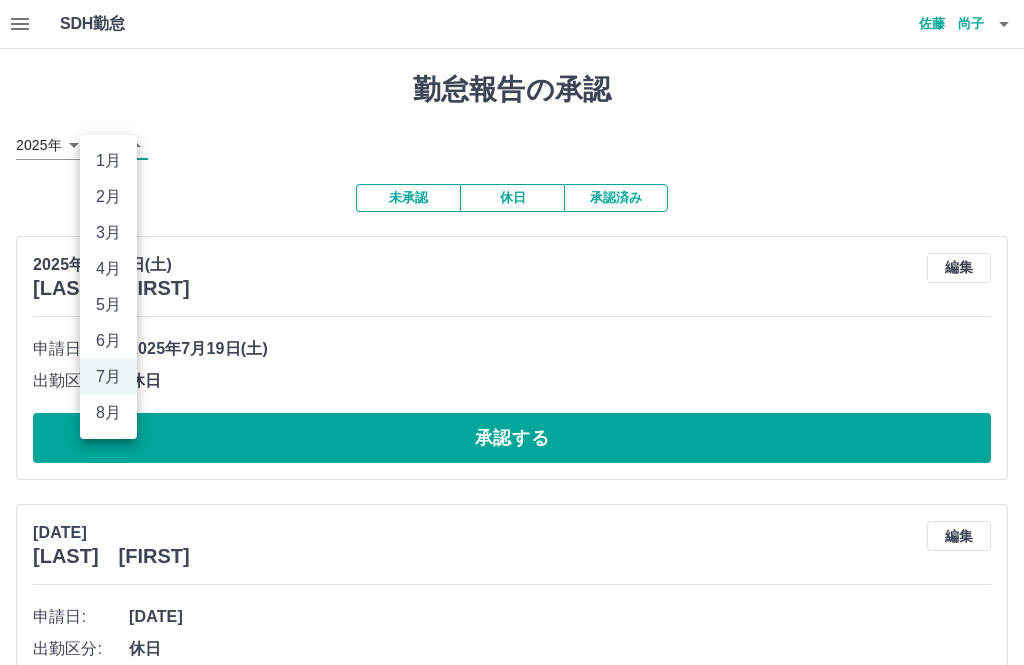 click on "8月" at bounding box center (108, 413) 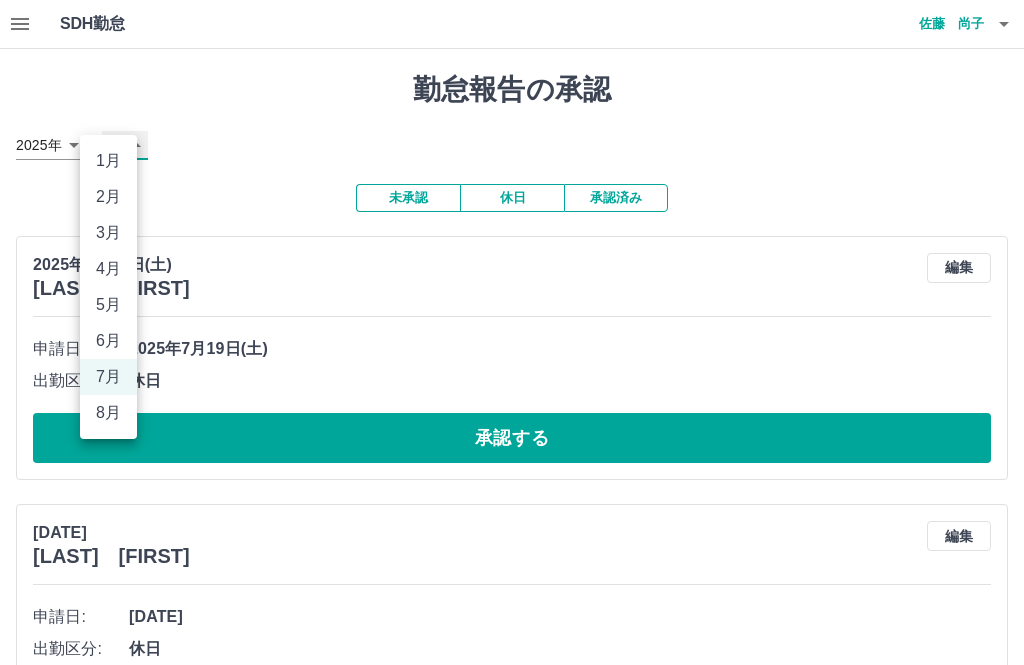 type on "*" 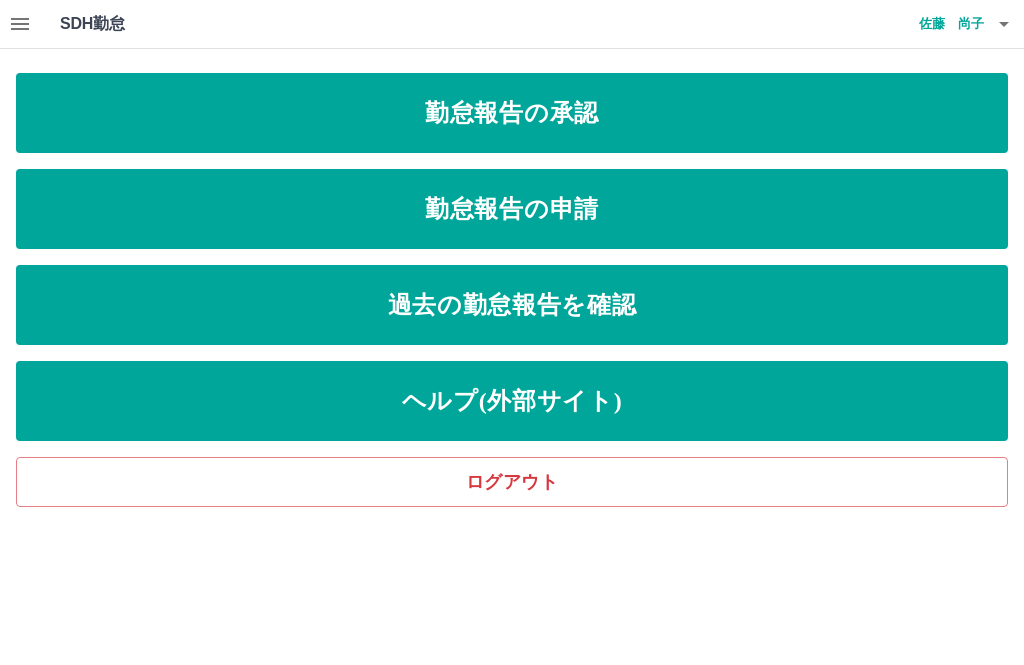 click on "勤怠報告の申請" at bounding box center [512, 209] 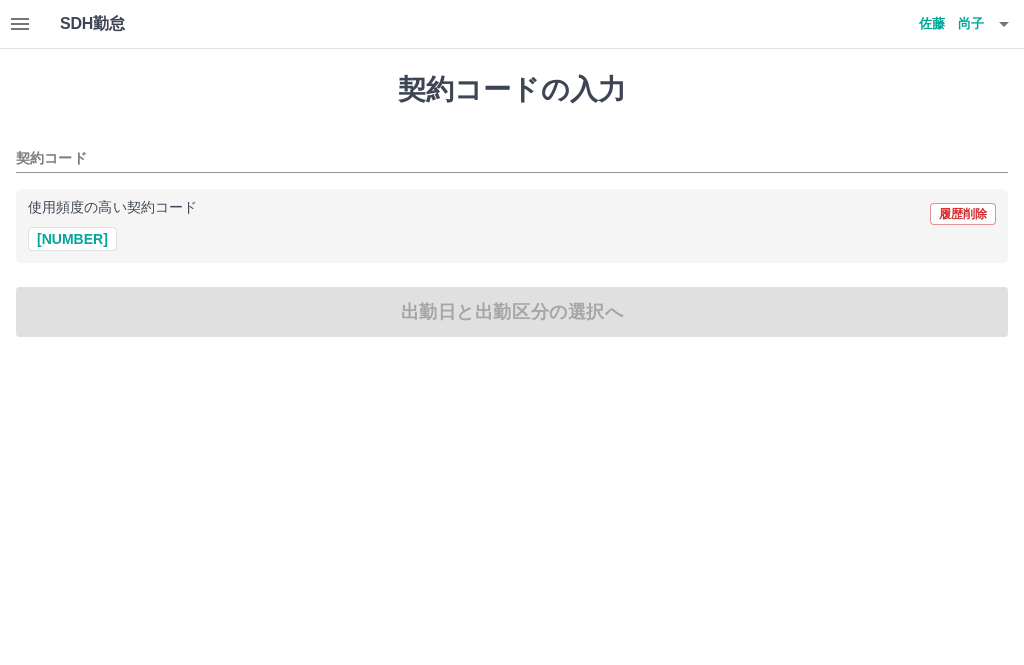 click on "[NUMBER]" at bounding box center [72, 239] 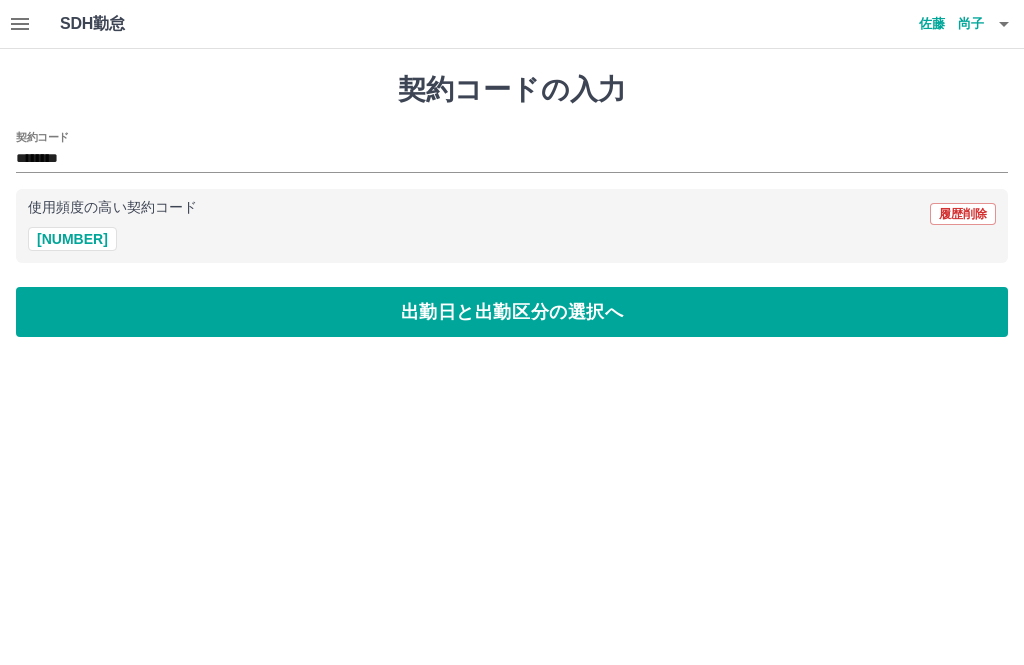 click on "出勤日と出勤区分の選択へ" at bounding box center [512, 312] 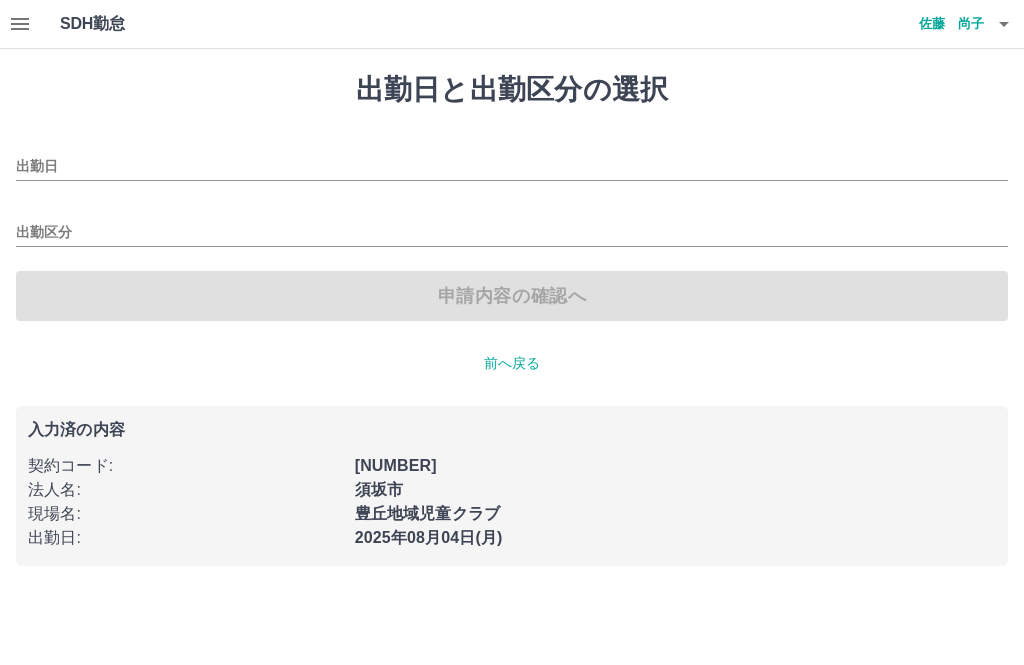 type on "**********" 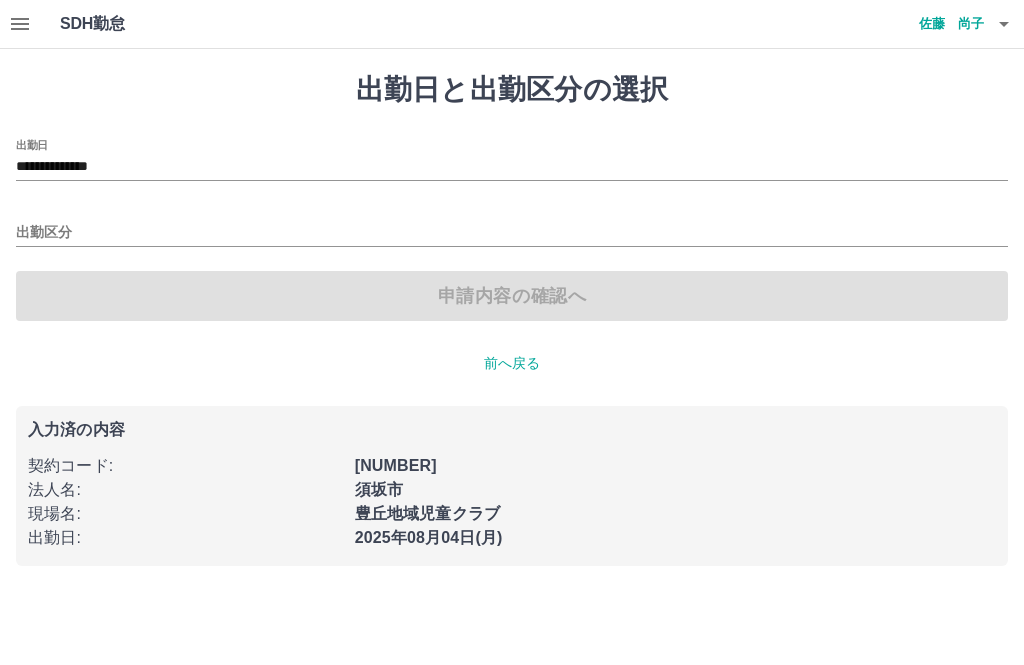 click on "出勤区分" at bounding box center (512, 233) 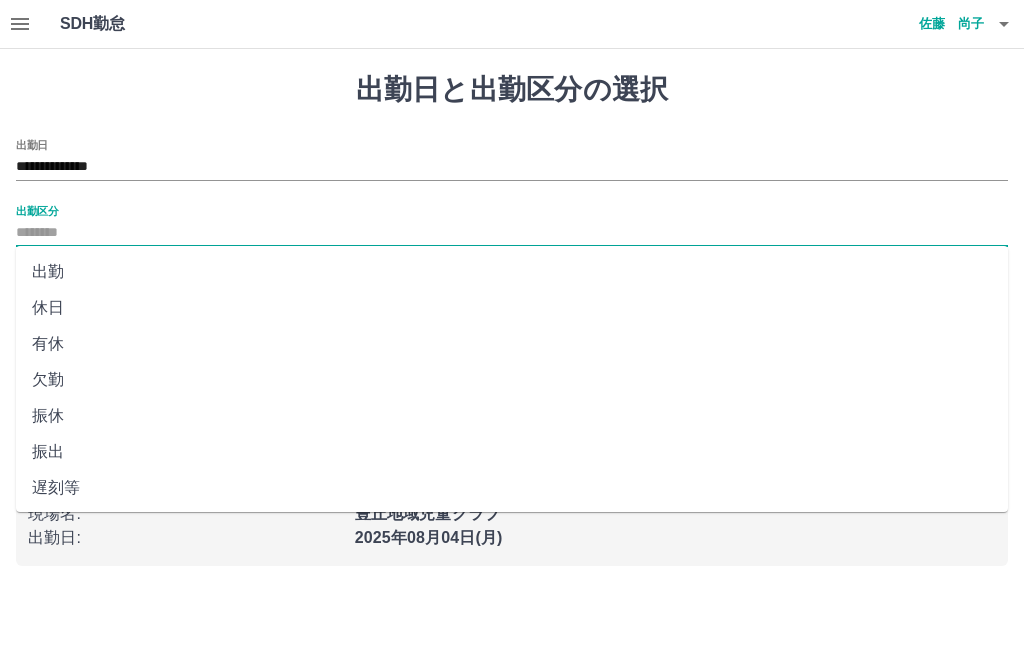 click on "出勤" at bounding box center [512, 272] 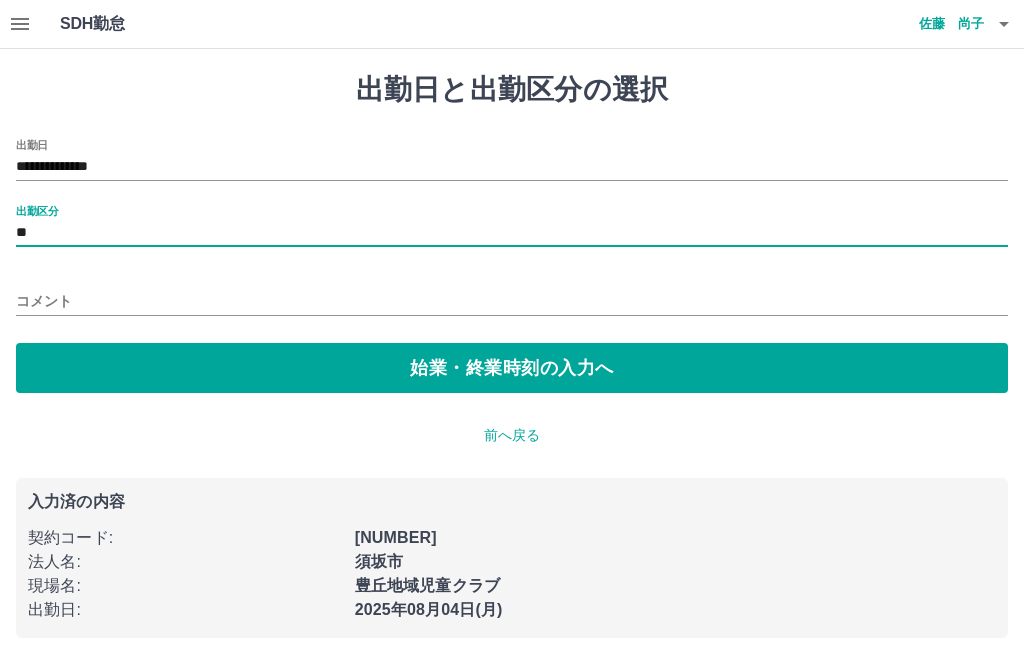 click on "始業・終業時刻の入力へ" at bounding box center (512, 368) 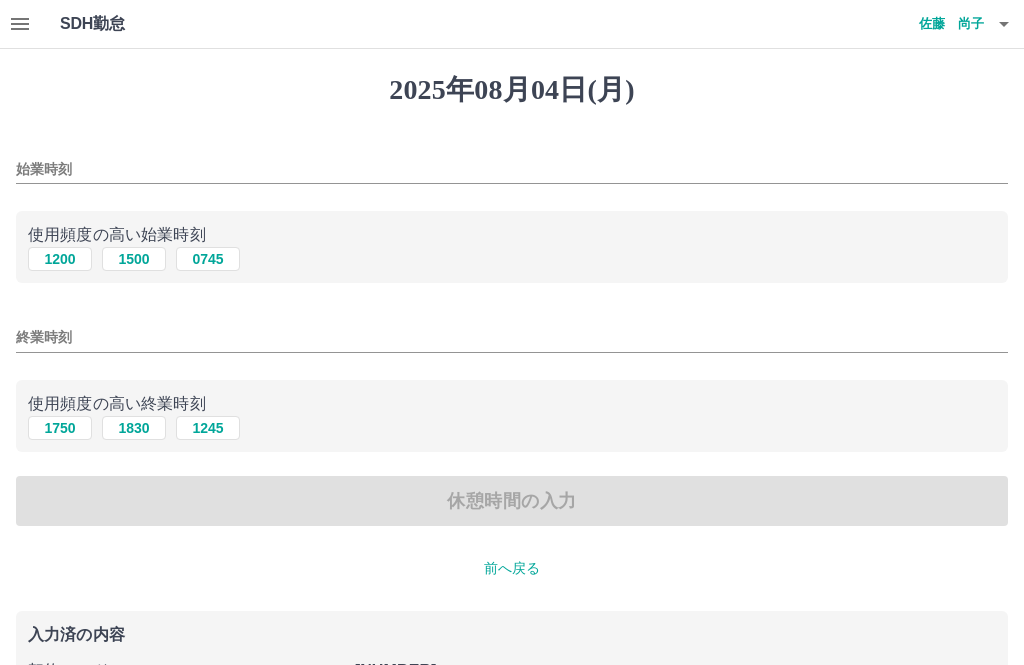 click on "0745" at bounding box center (208, 259) 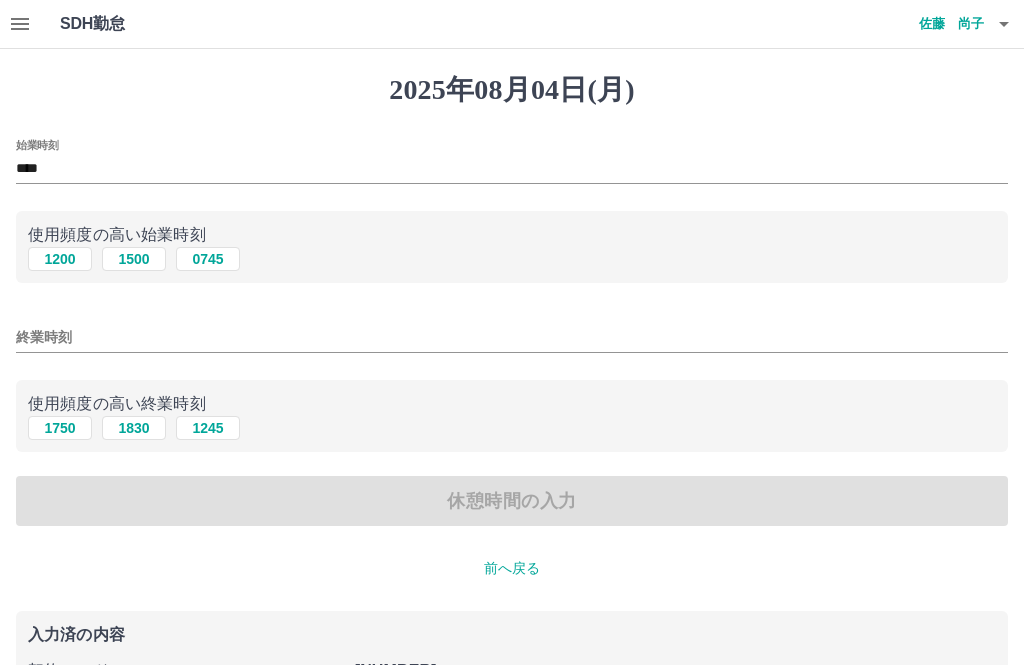 click on "終業時刻" at bounding box center [512, 337] 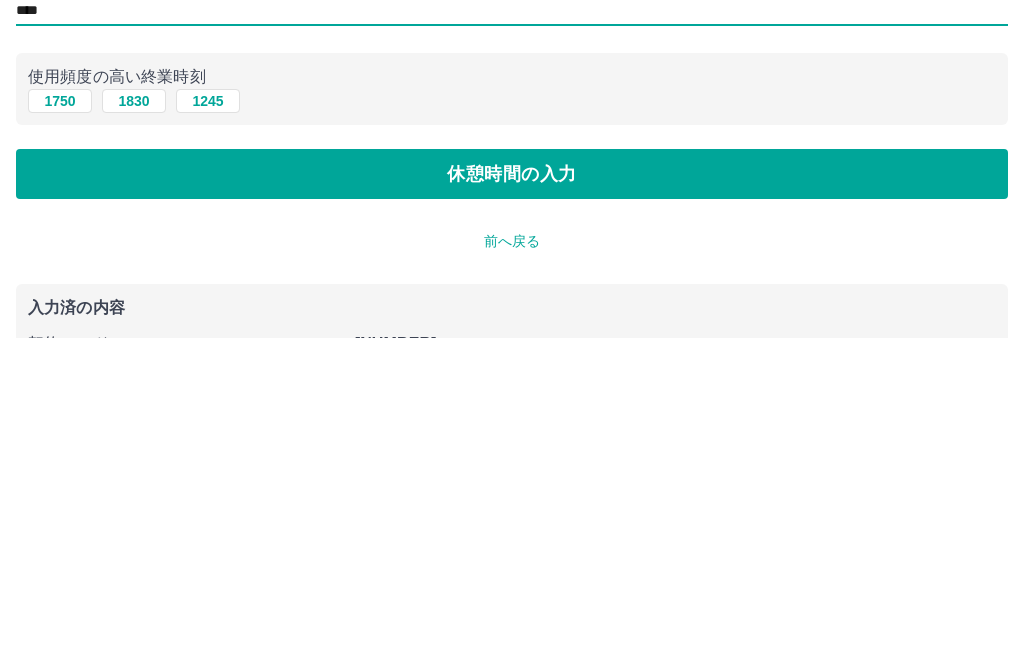 type on "****" 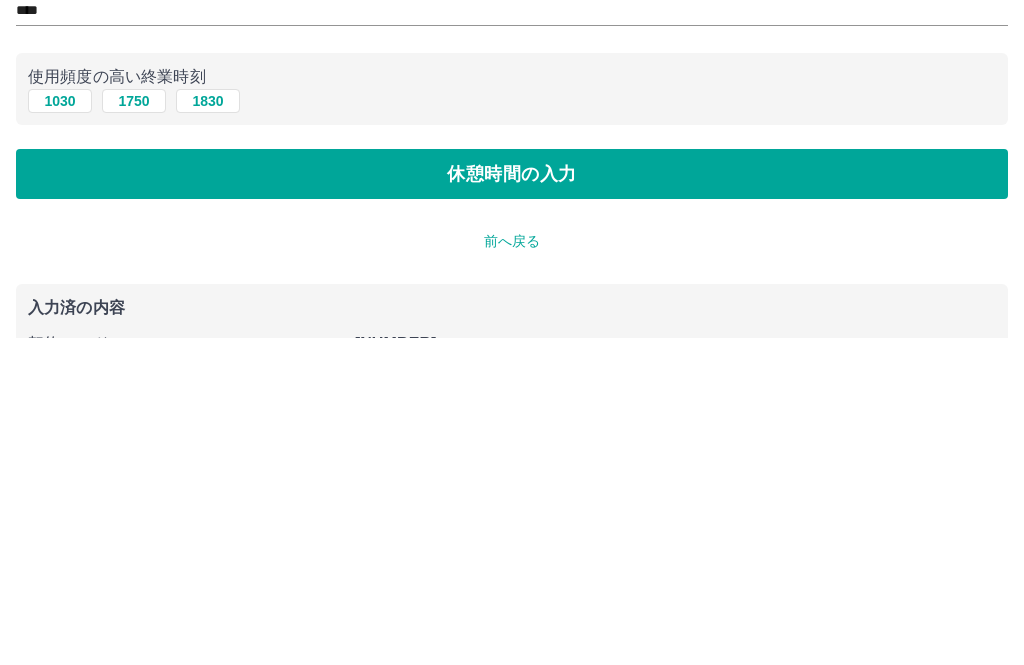 scroll, scrollTop: 156, scrollLeft: 0, axis: vertical 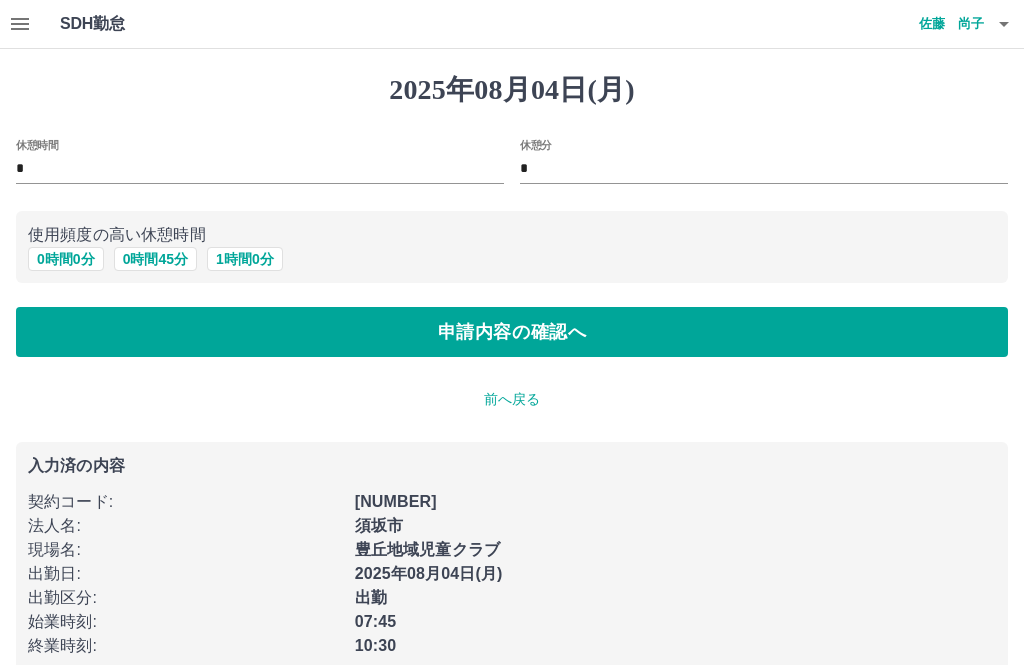 click on "申請内容の確認へ" at bounding box center [512, 332] 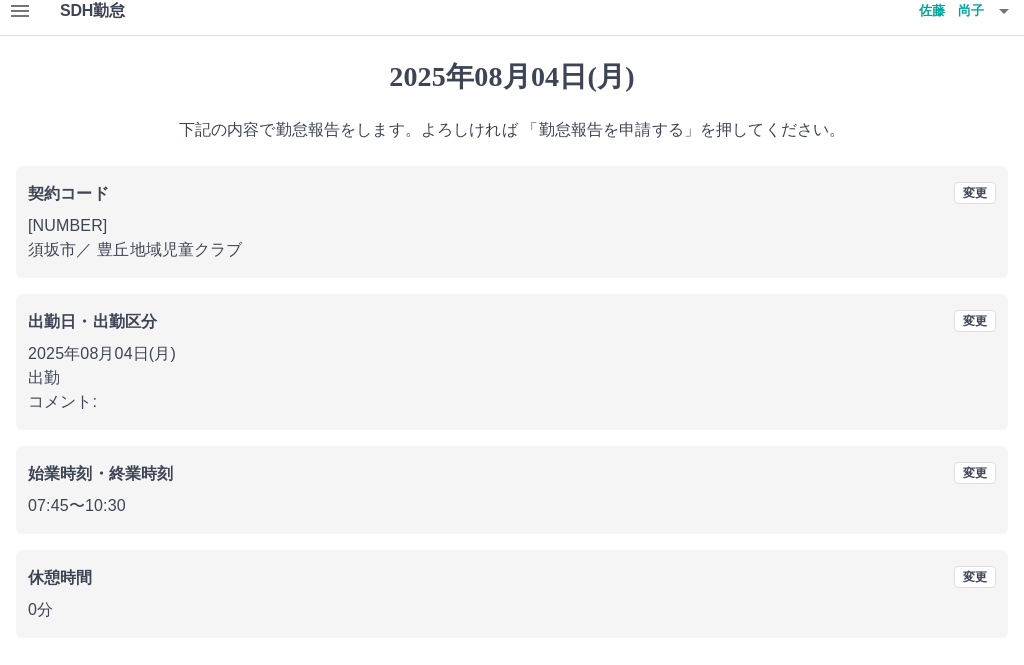 scroll, scrollTop: 19, scrollLeft: 0, axis: vertical 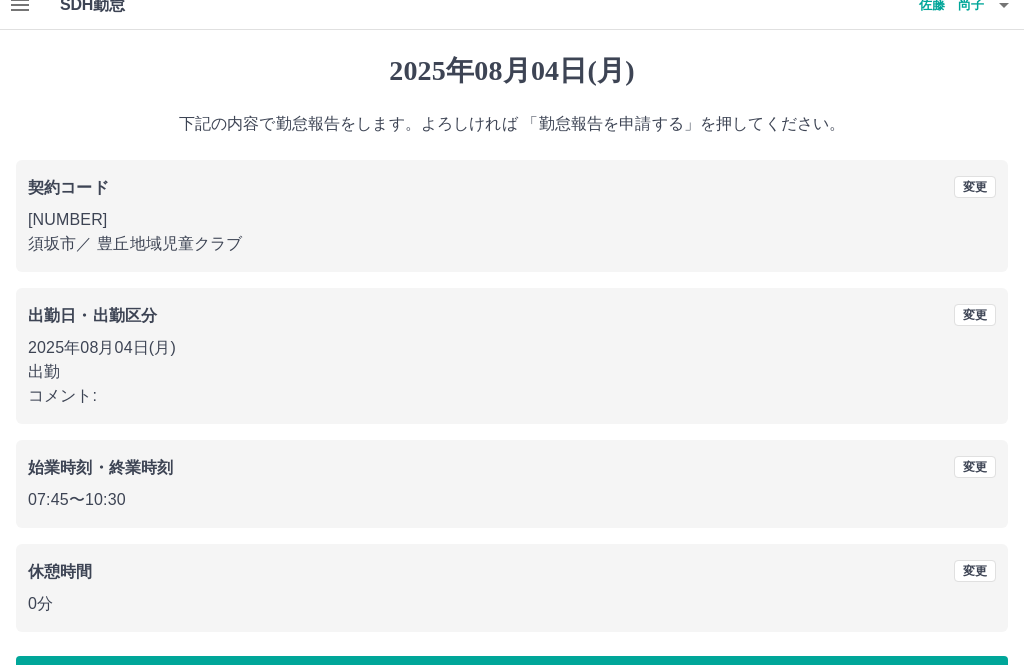 click on "勤怠報告を申請する" at bounding box center [512, 681] 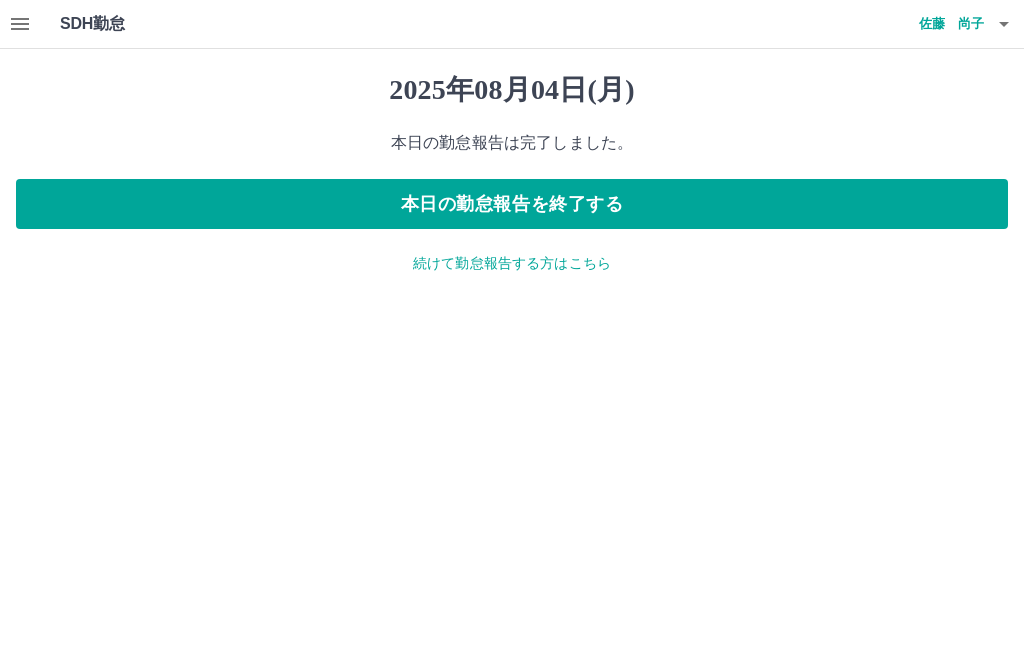 click on "続けて勤怠報告する方はこちら" at bounding box center (512, 263) 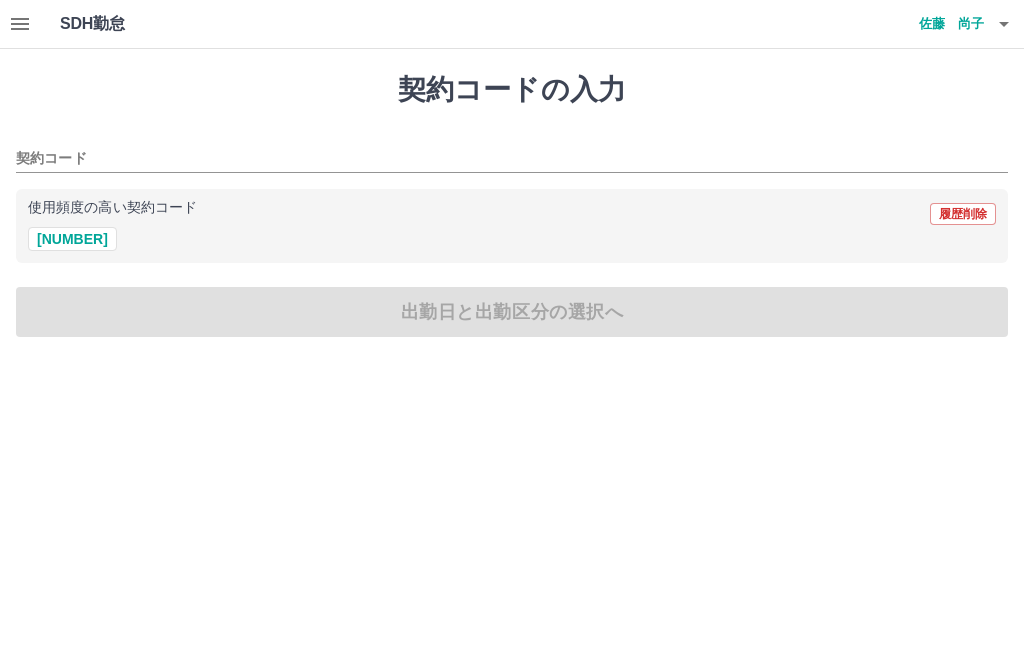 click on "[NUMBER]" at bounding box center (72, 239) 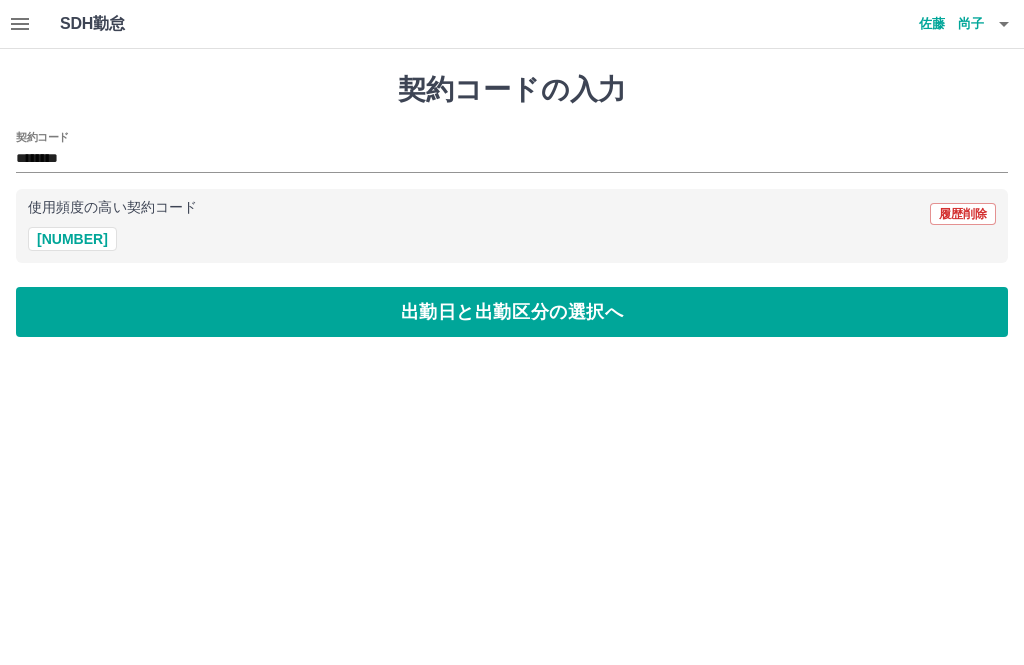 click on "出勤日と出勤区分の選択へ" at bounding box center [512, 312] 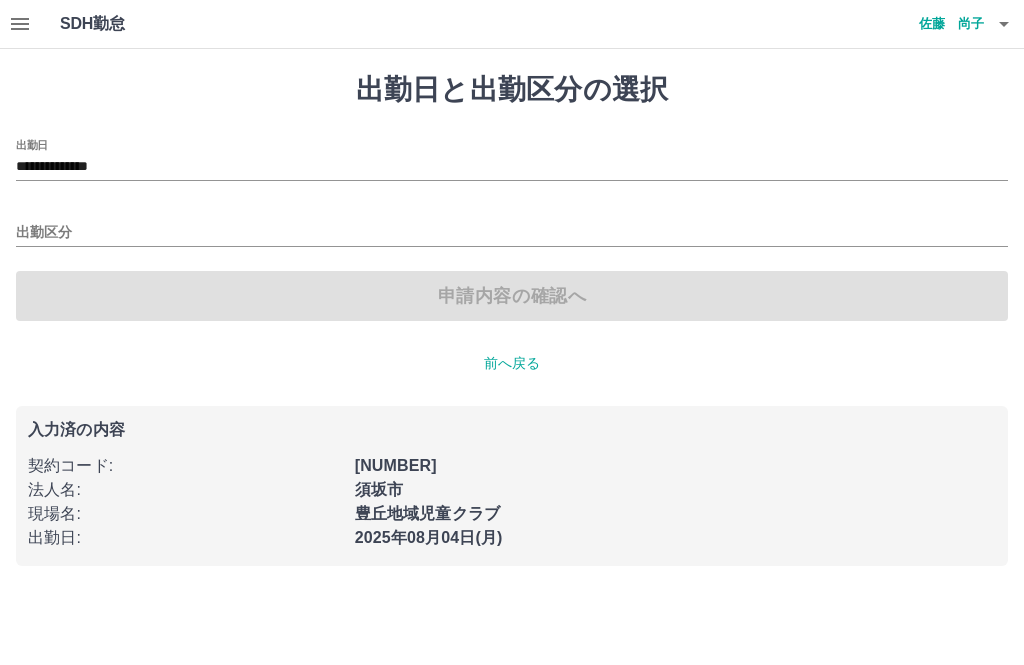 click on "出勤区分" at bounding box center [512, 233] 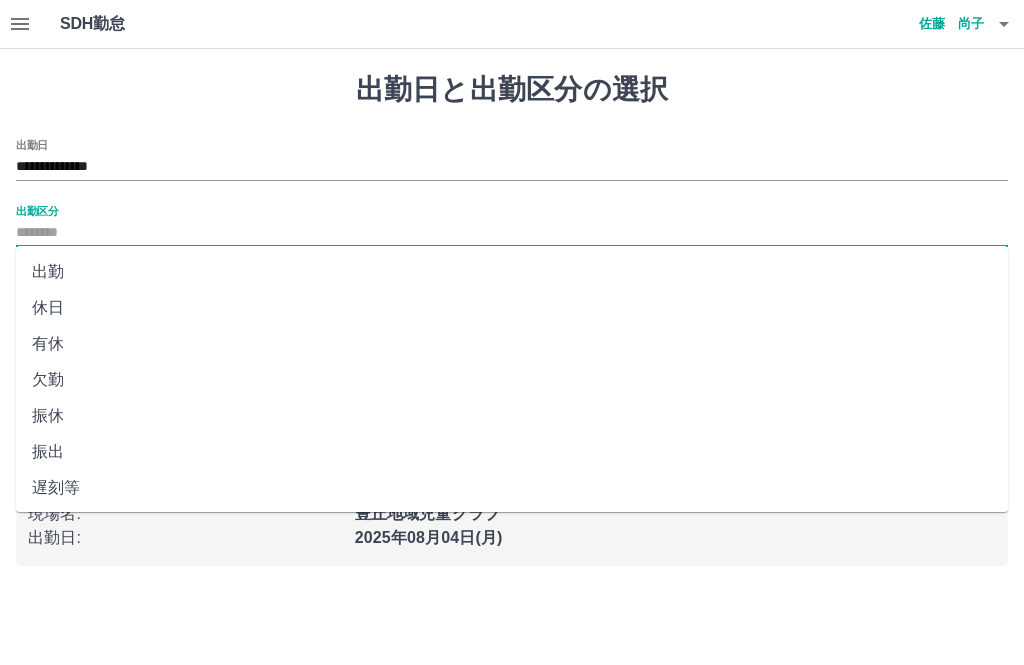 click on "出勤" at bounding box center [512, 272] 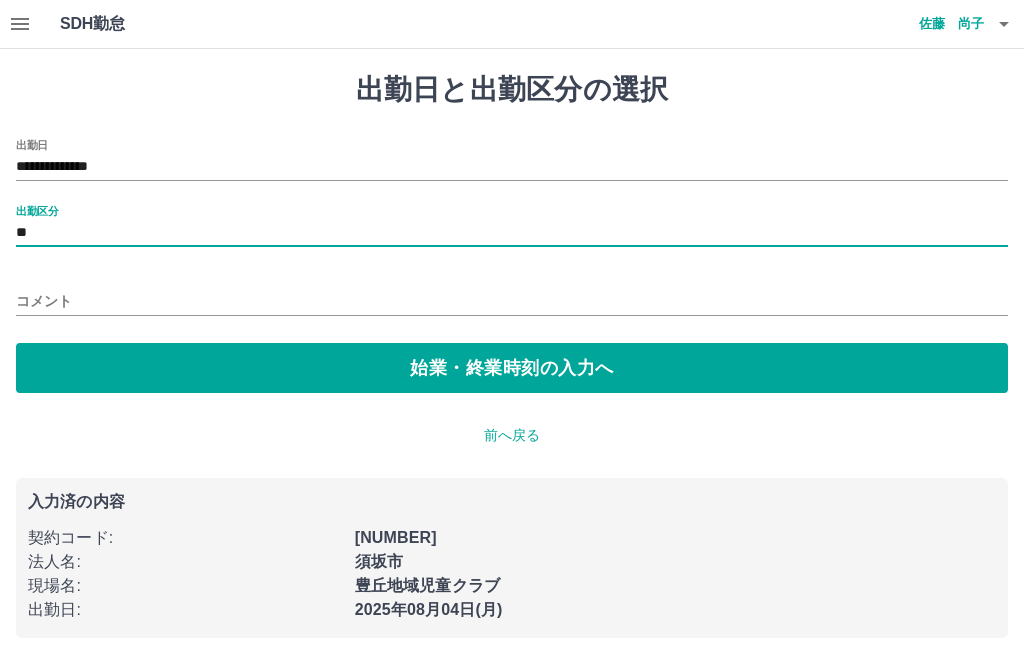 type on "**" 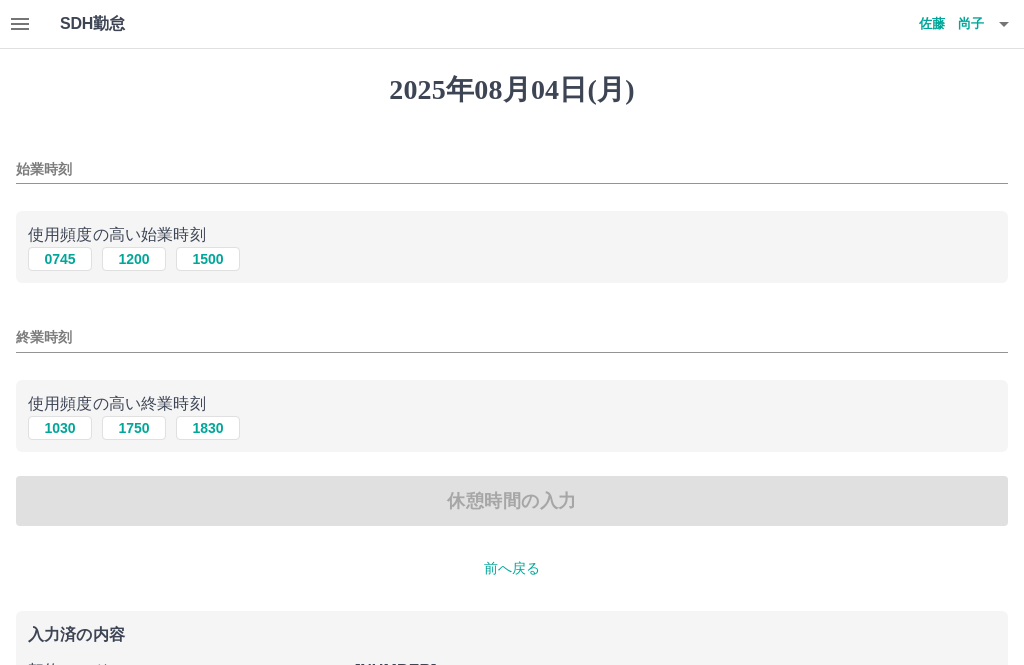 click on "1500" at bounding box center (208, 259) 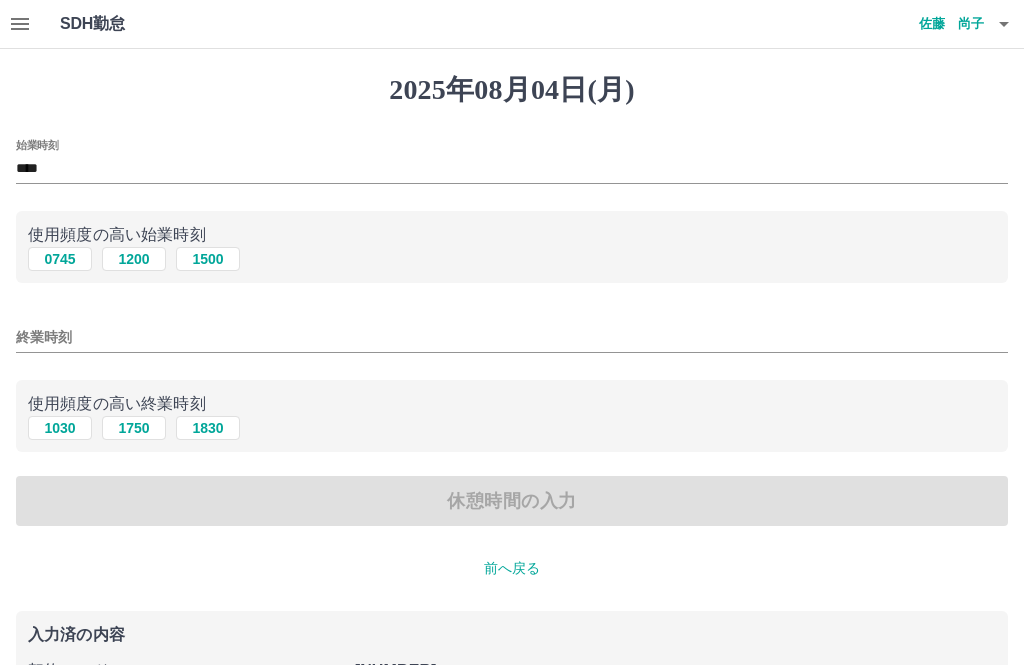 click on "1830" at bounding box center [208, 428] 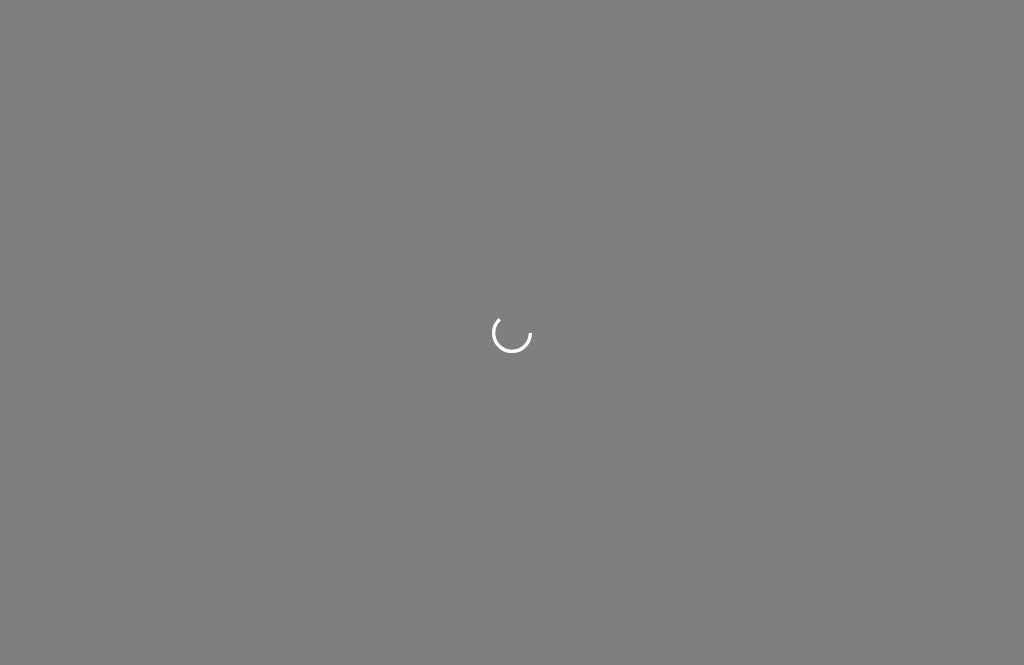 scroll, scrollTop: 0, scrollLeft: 0, axis: both 